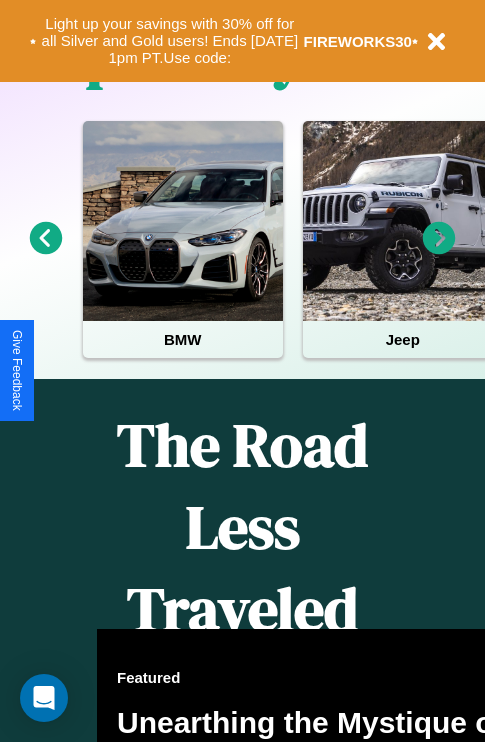 scroll, scrollTop: 2423, scrollLeft: 0, axis: vertical 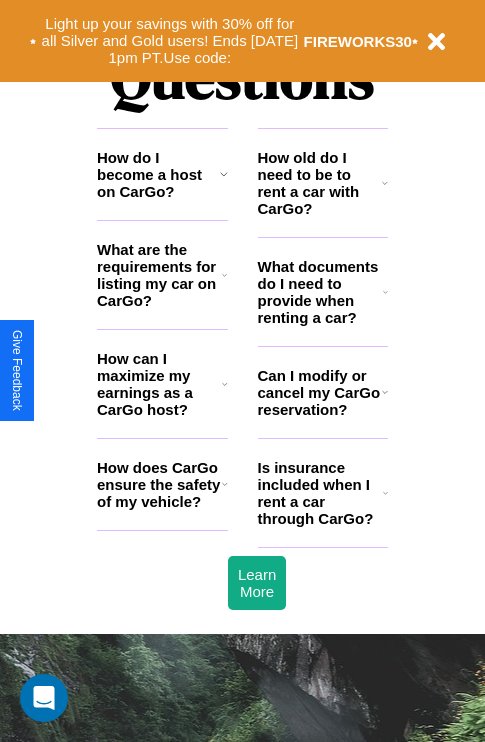 click on "What are the requirements for listing my car on CarGo?" at bounding box center (159, 275) 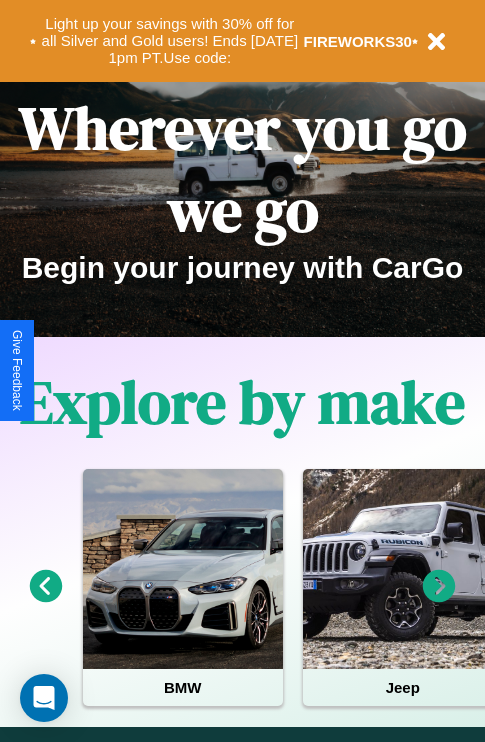 scroll, scrollTop: 0, scrollLeft: 0, axis: both 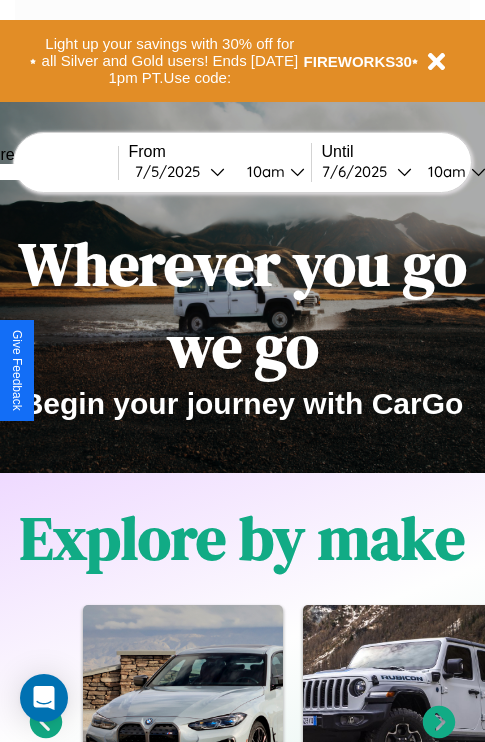 click at bounding box center (43, 172) 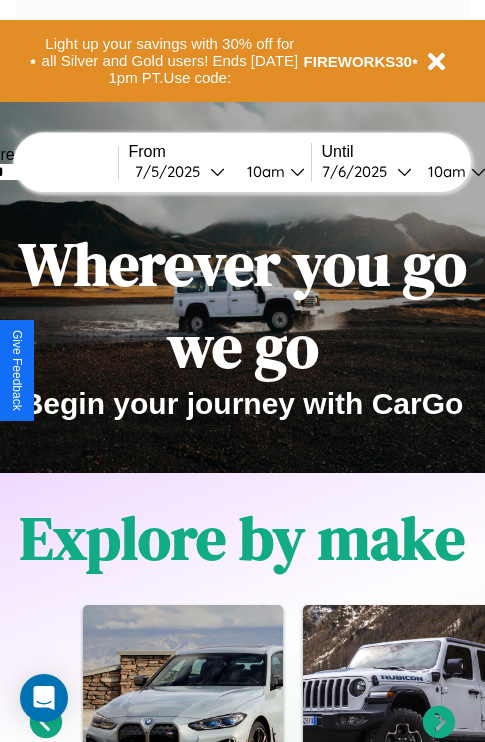 type on "******" 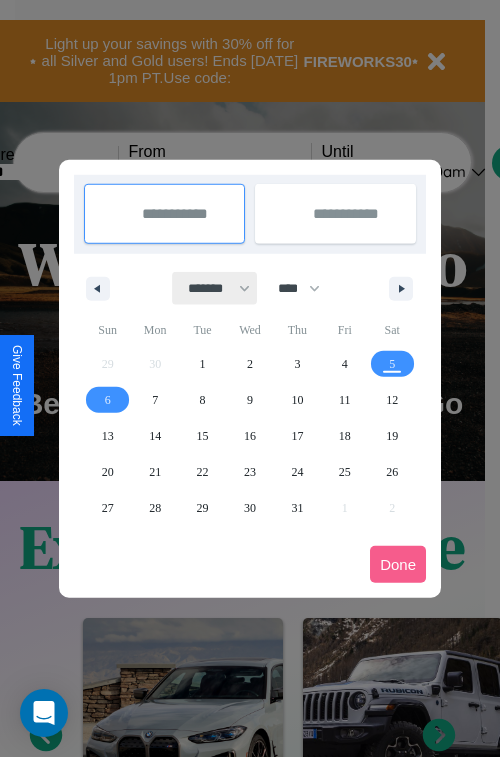 click on "******* ******** ***** ***** *** **** **** ****** ********* ******* ******** ********" at bounding box center [215, 288] 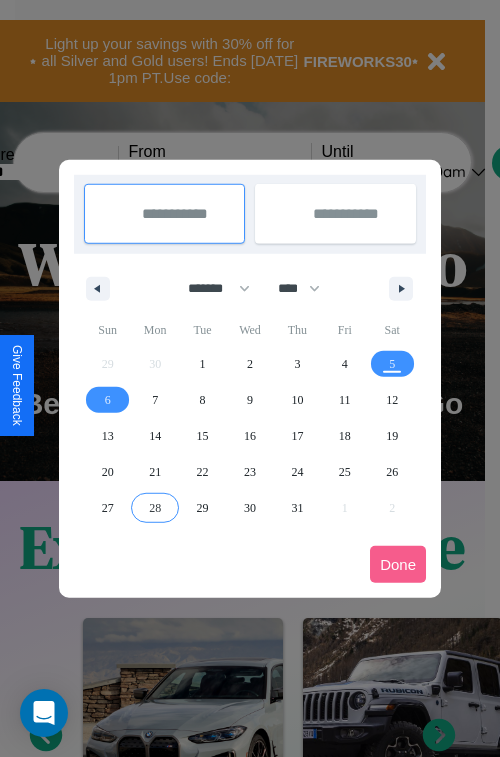 click on "28" at bounding box center (155, 508) 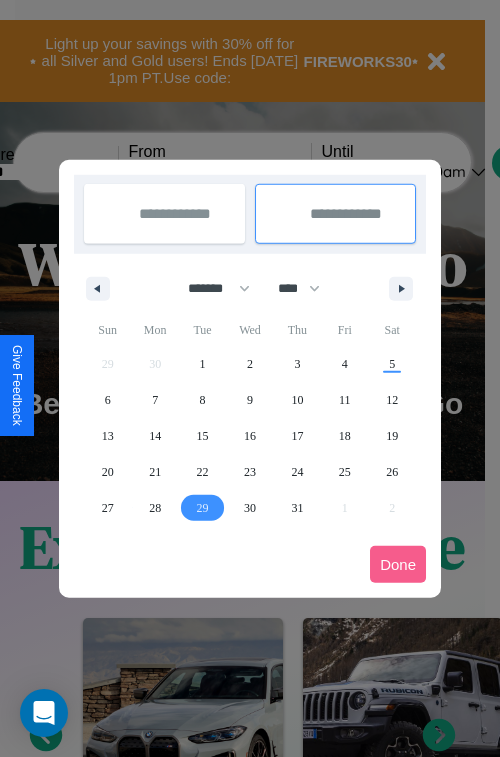 click on "29" at bounding box center [203, 508] 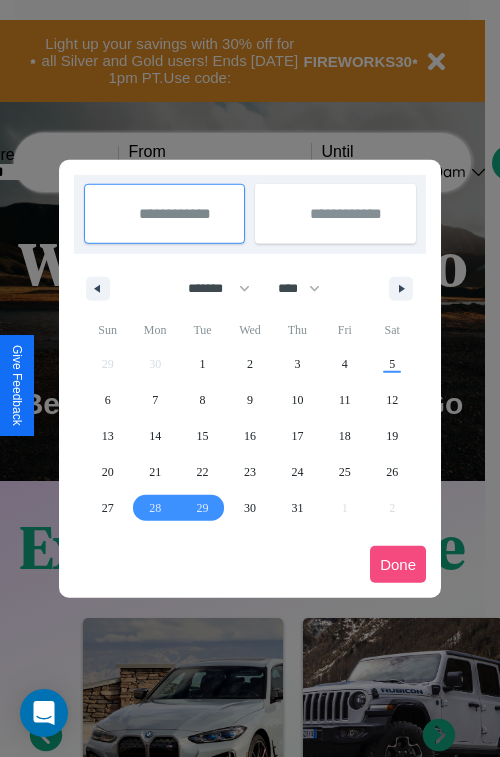 click on "Done" at bounding box center [398, 564] 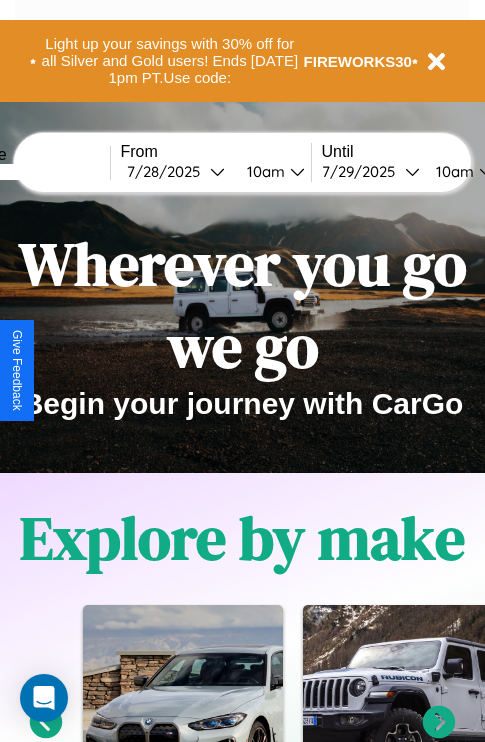 click on "10am" at bounding box center (263, 171) 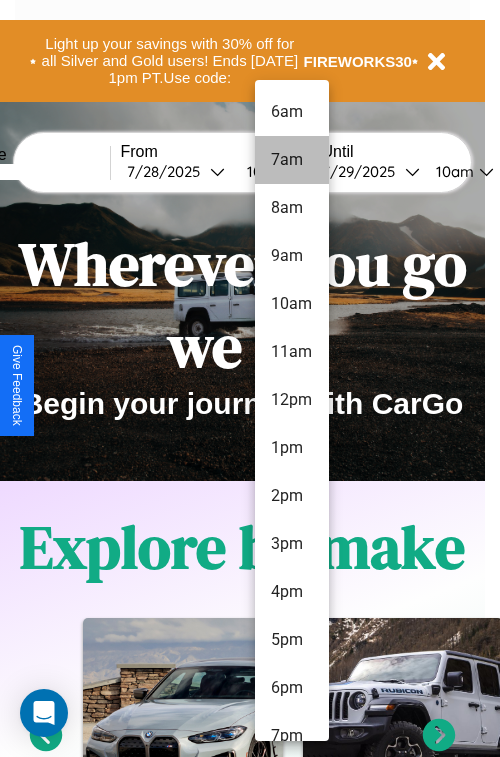 click on "7am" at bounding box center (292, 160) 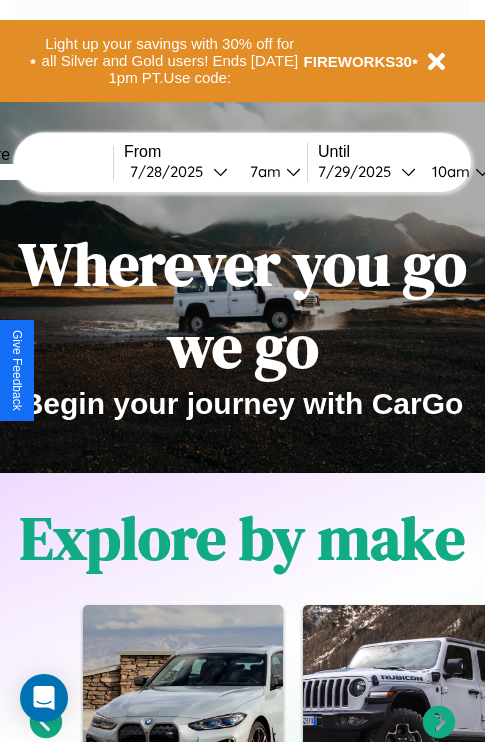 click on "10am" at bounding box center [448, 171] 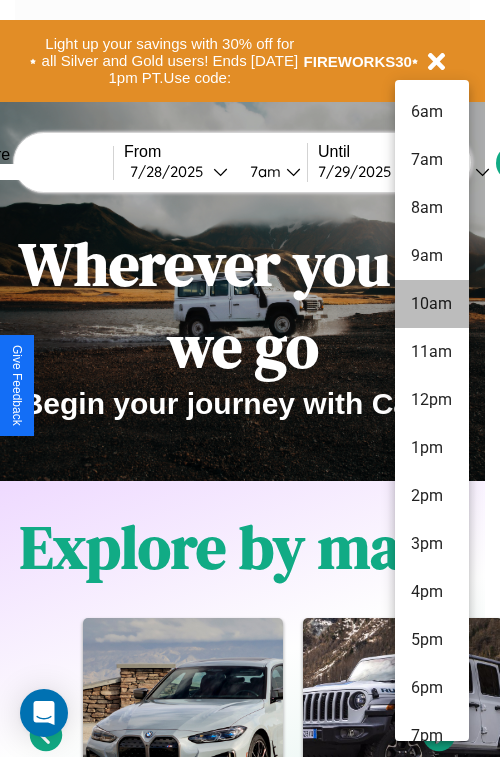 click on "10am" at bounding box center (432, 304) 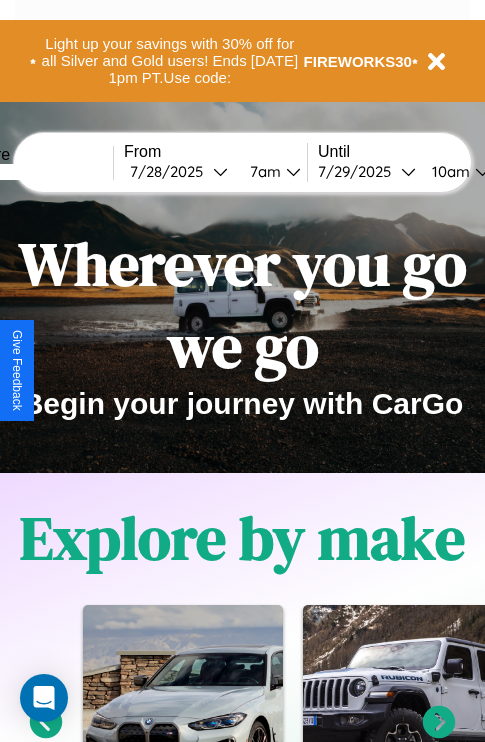 scroll, scrollTop: 0, scrollLeft: 73, axis: horizontal 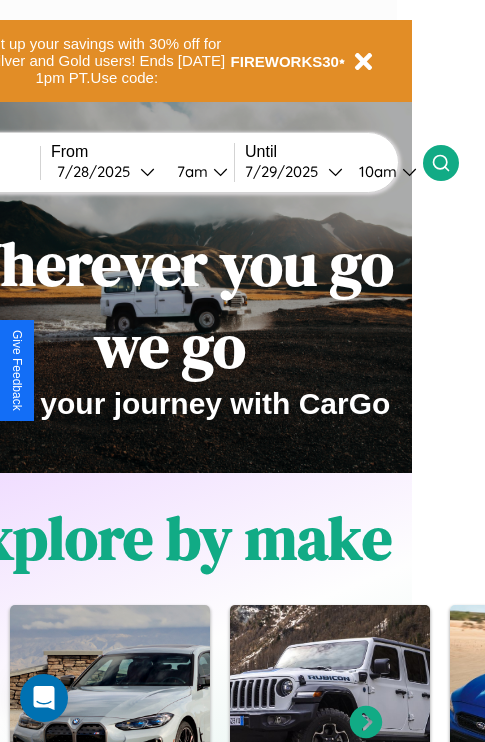 click 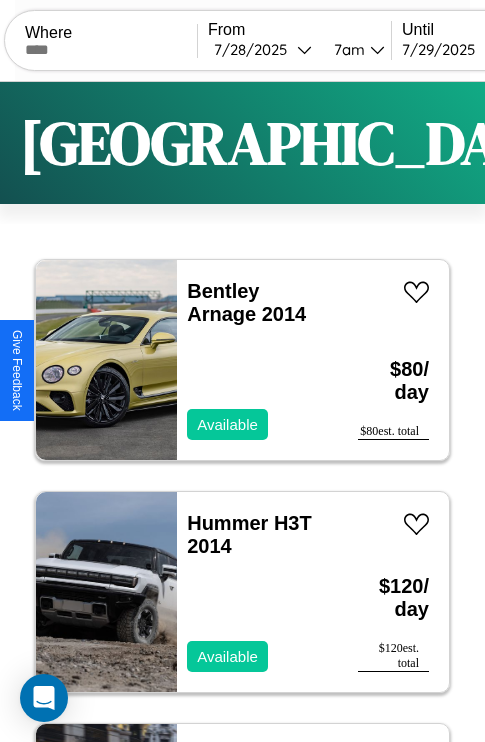 scroll, scrollTop: 95, scrollLeft: 0, axis: vertical 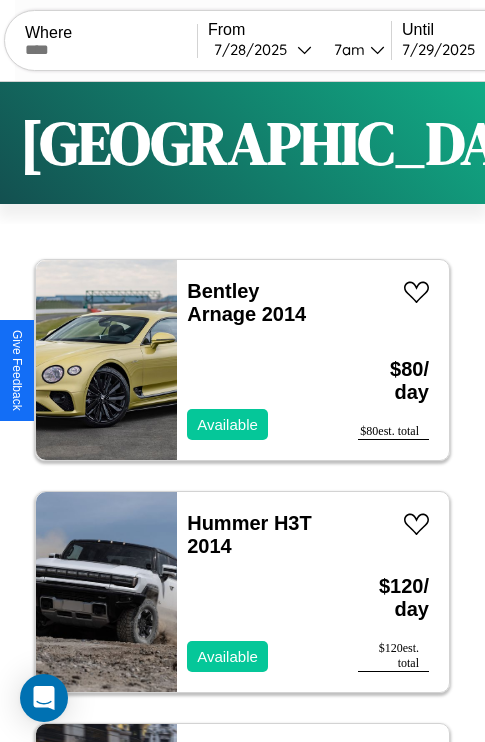 click on "Filters" at bounding box center (640, 143) 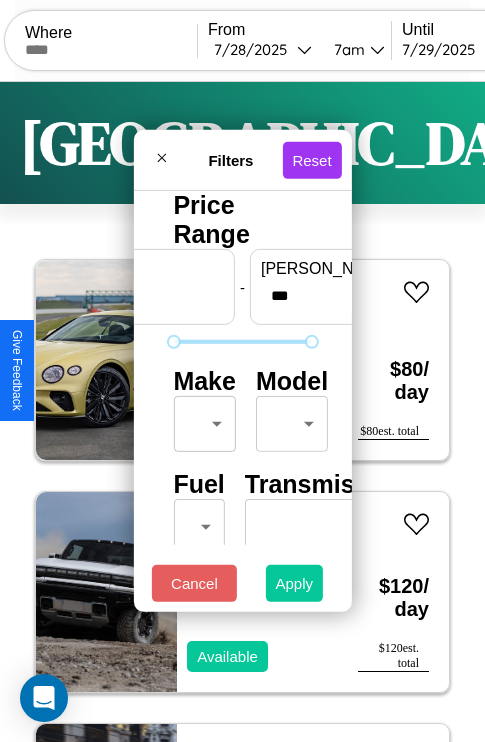 click on "Apply" at bounding box center (295, 583) 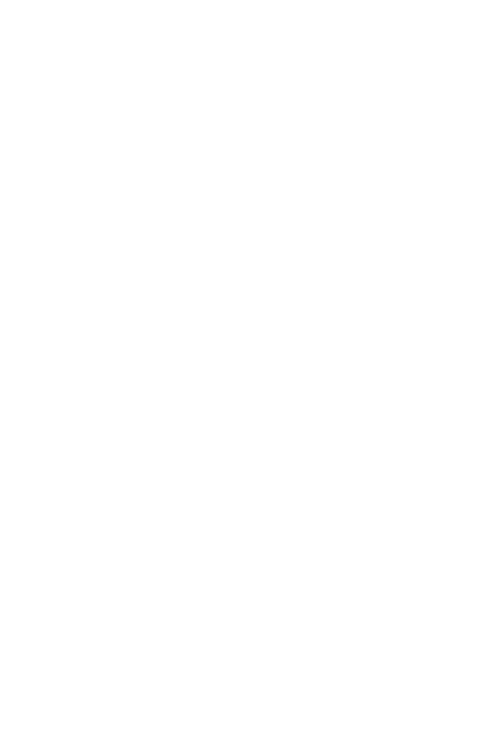 scroll, scrollTop: 0, scrollLeft: 0, axis: both 